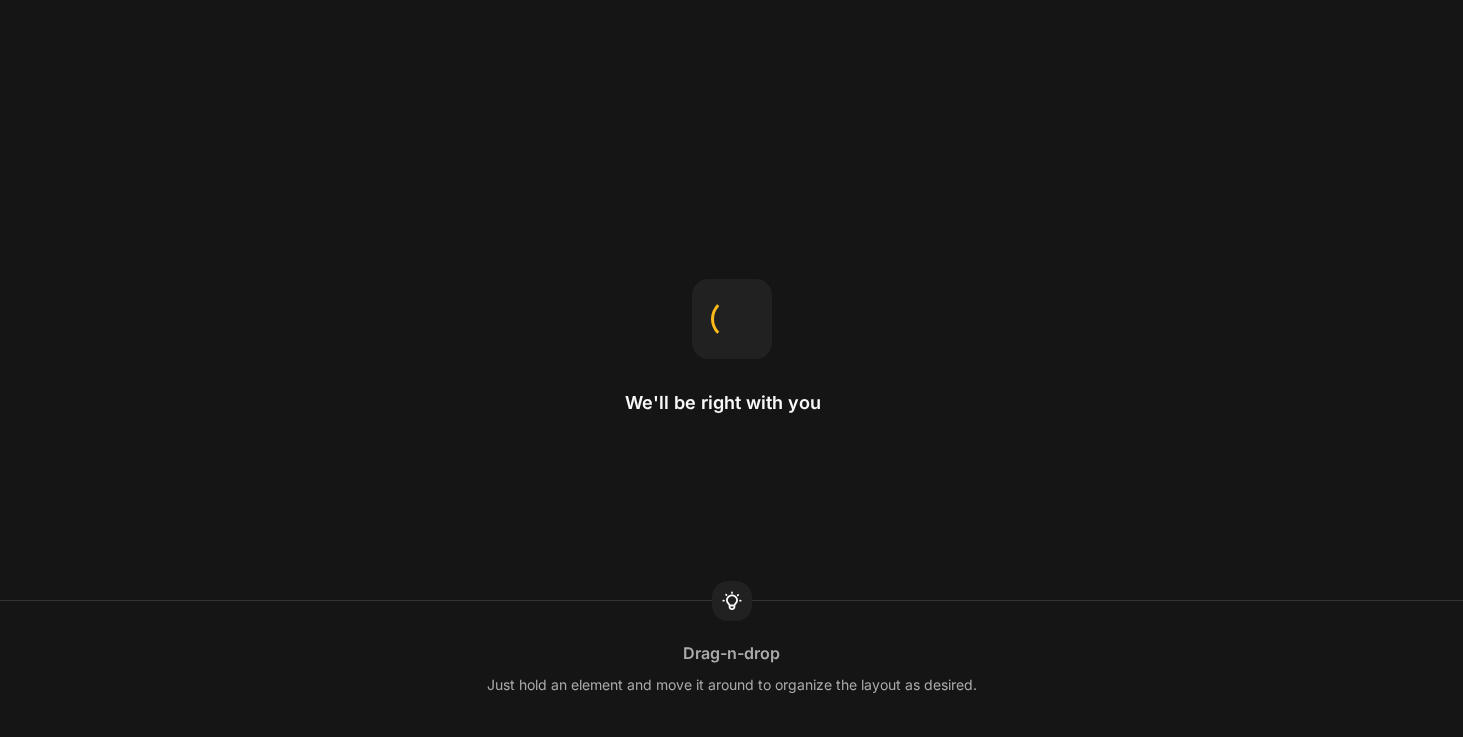 scroll, scrollTop: 0, scrollLeft: 0, axis: both 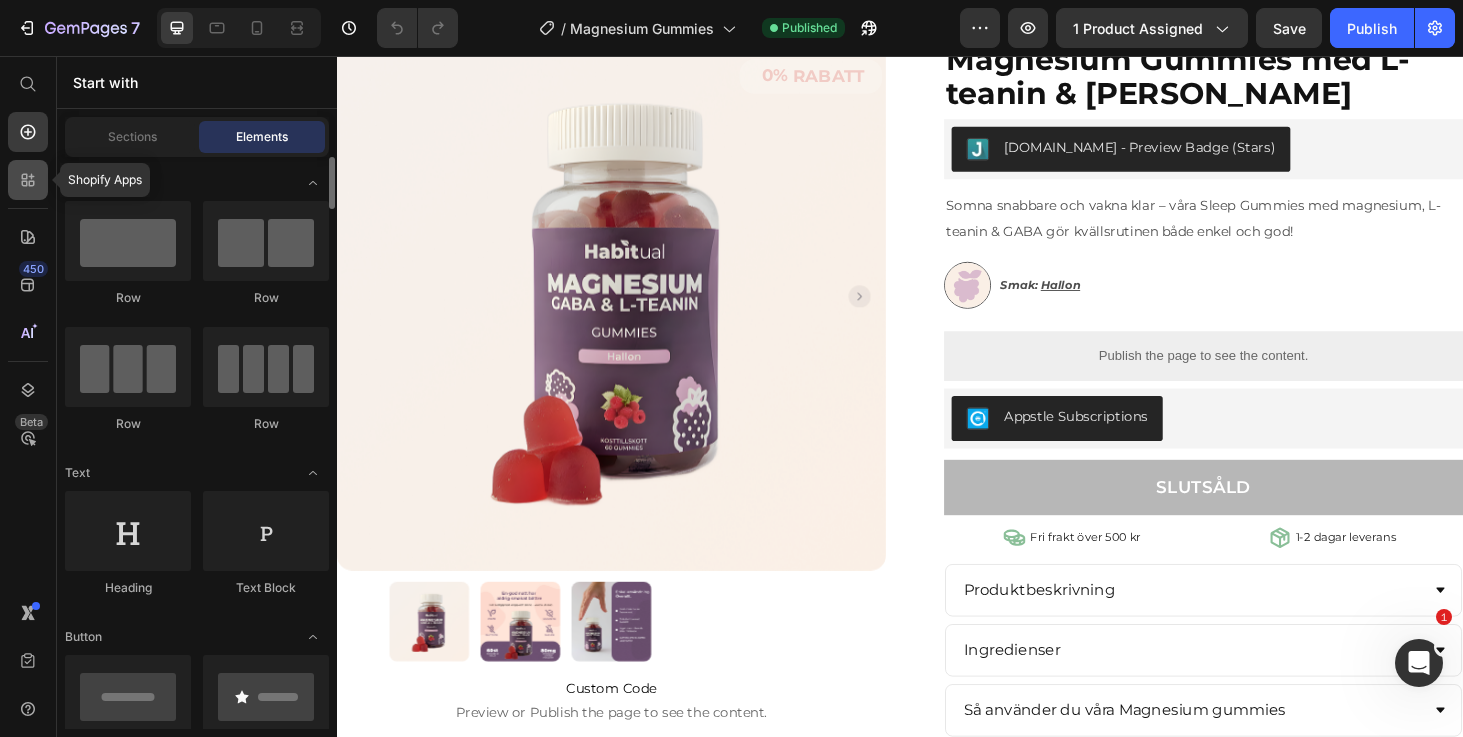 click 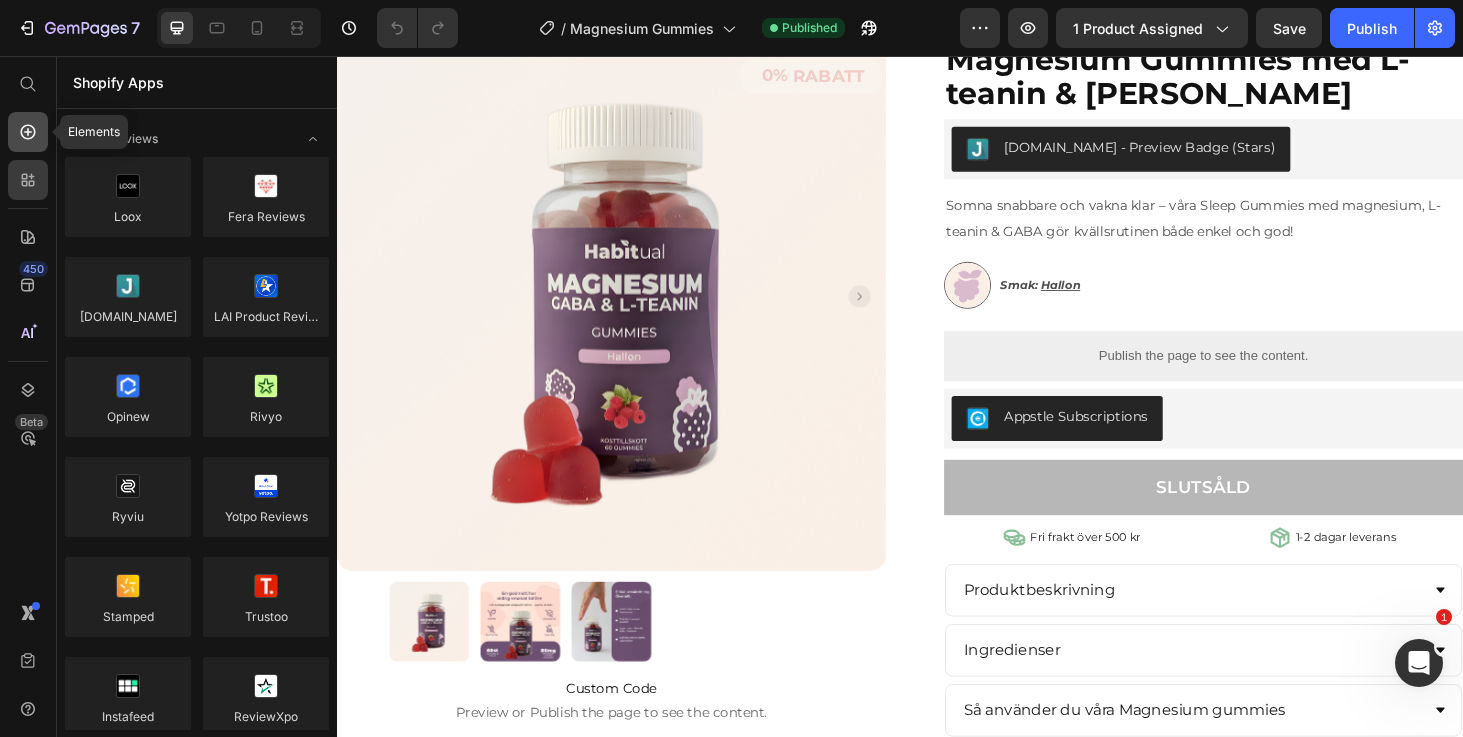 click 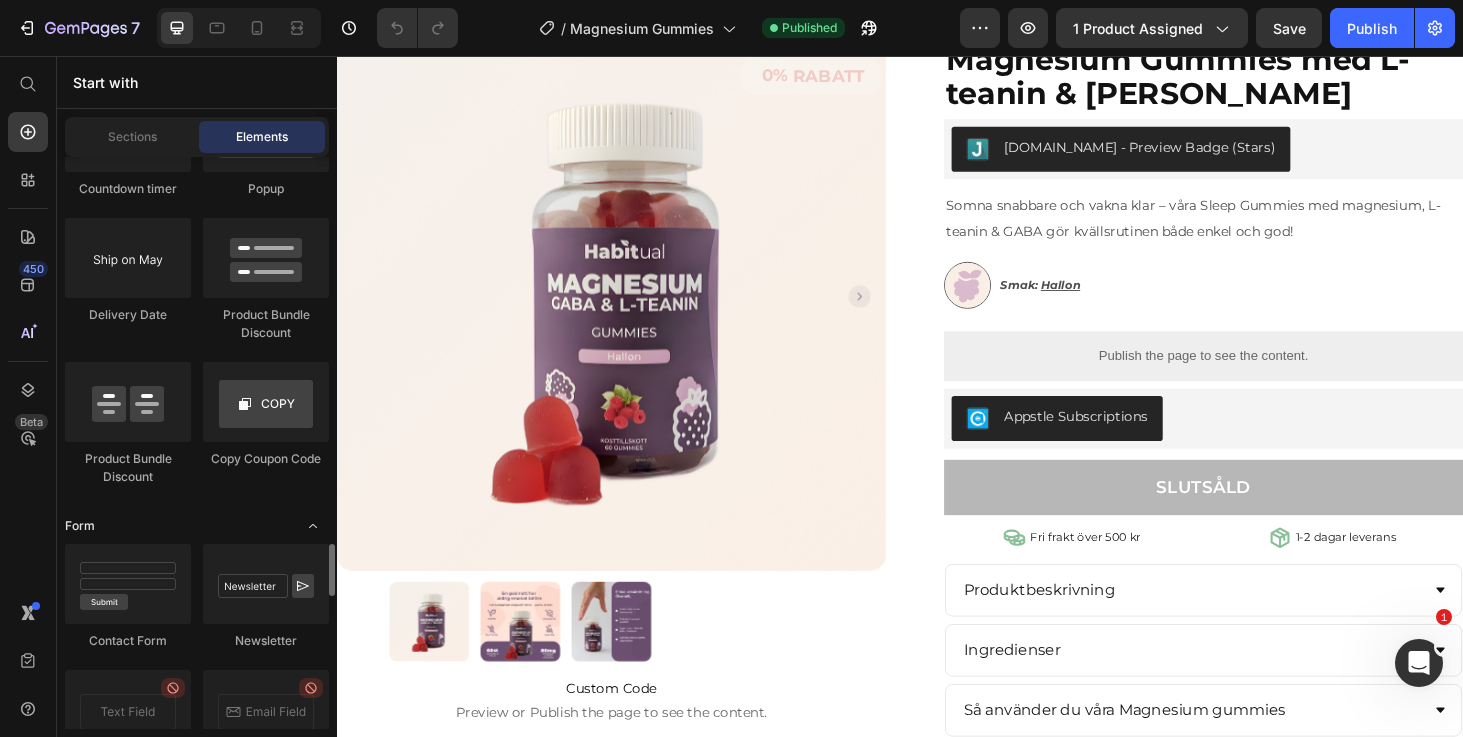 scroll, scrollTop: 4420, scrollLeft: 0, axis: vertical 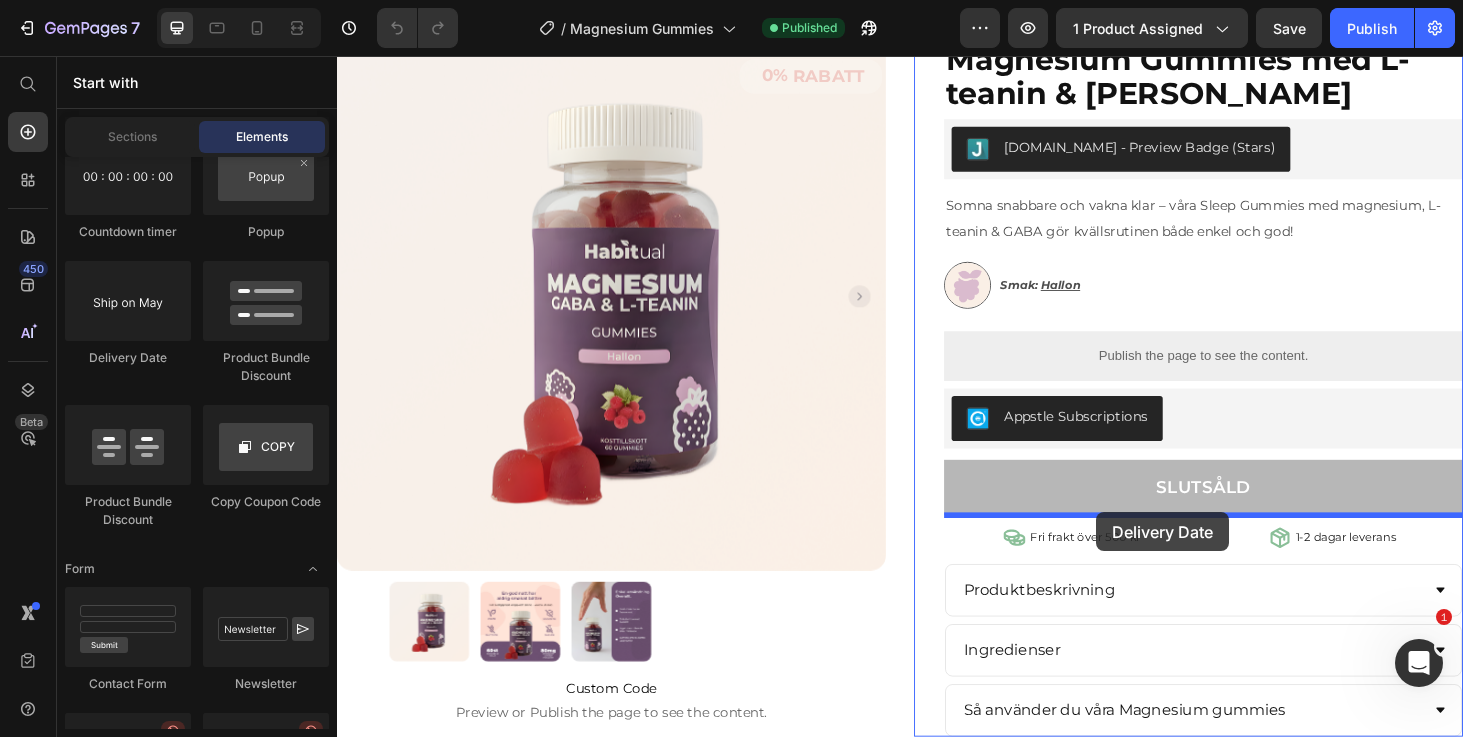 drag, startPoint x: 453, startPoint y: 379, endPoint x: 1144, endPoint y: 540, distance: 709.5083 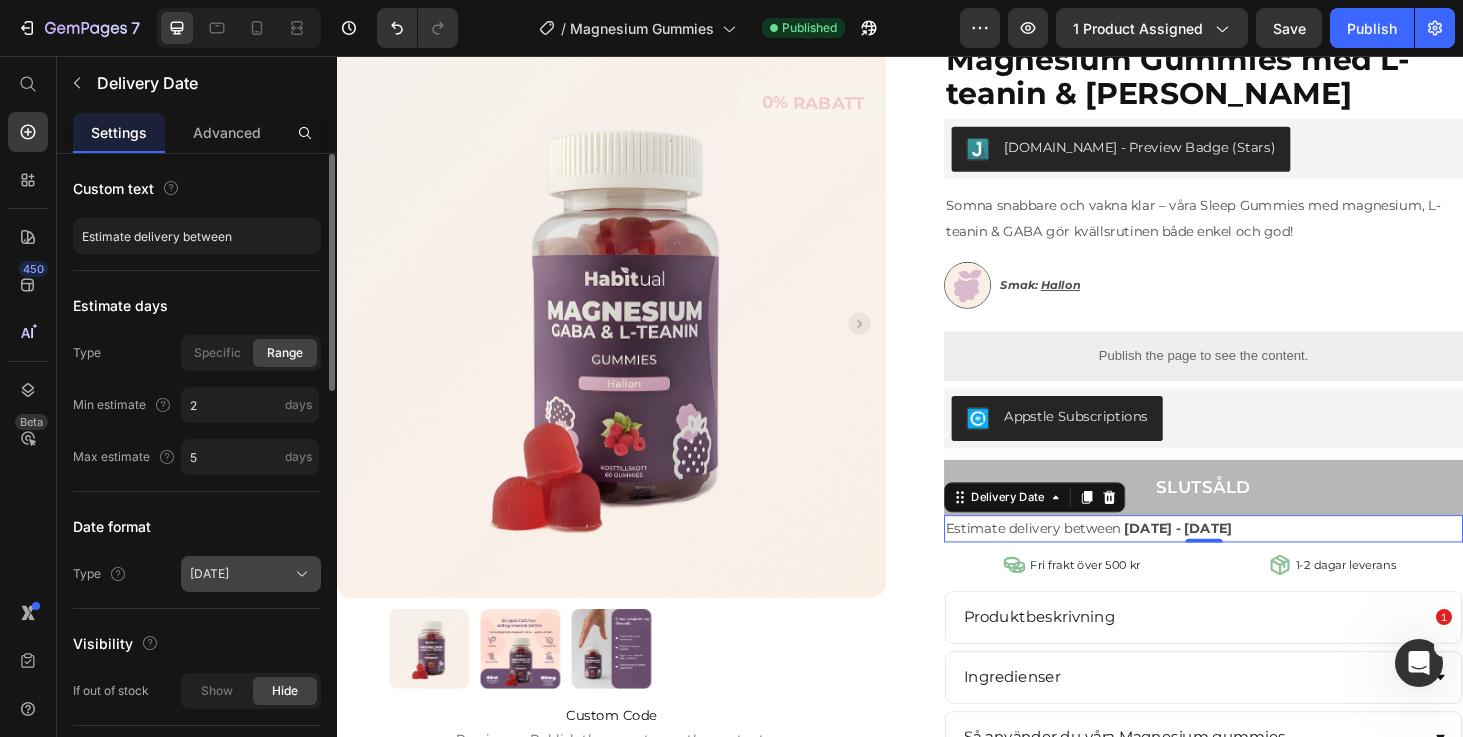 click on "[DATE]" 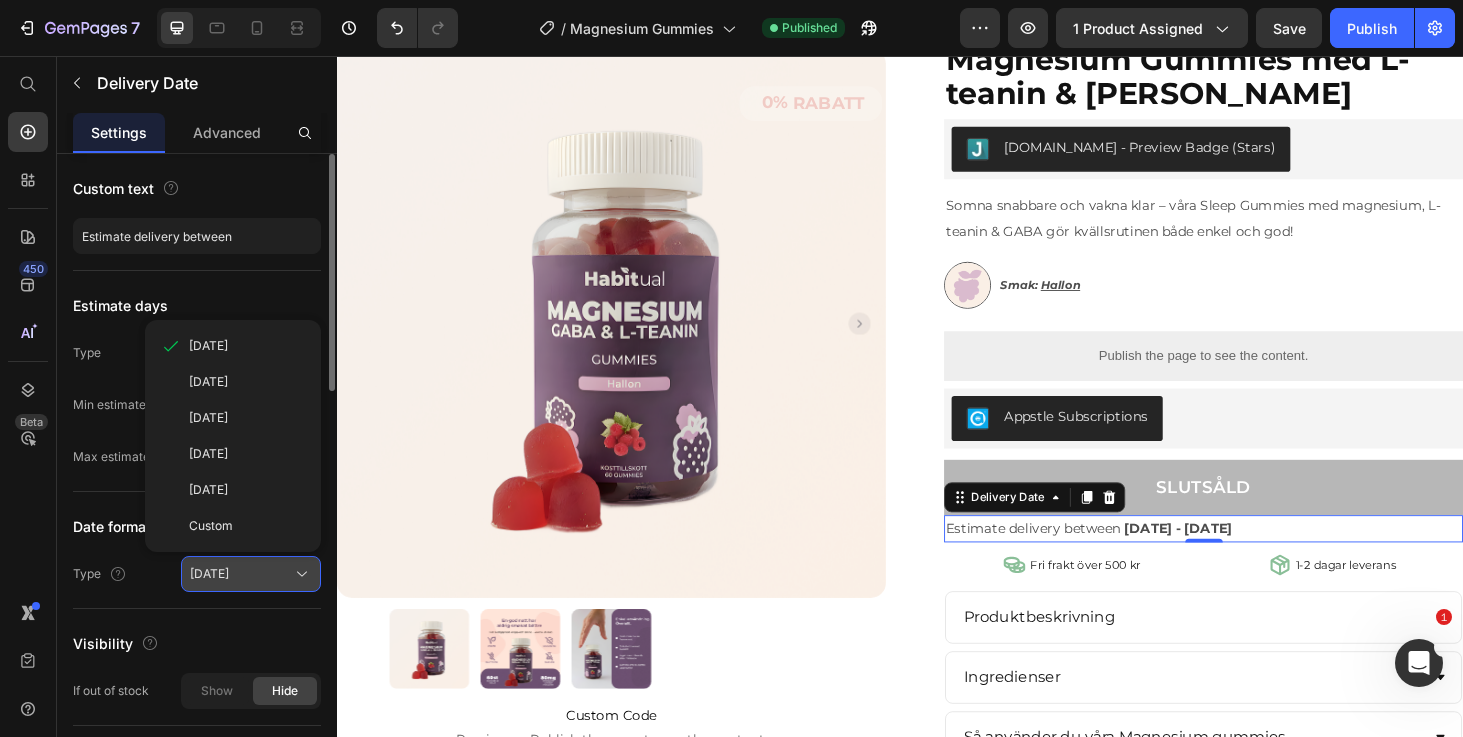click on "[DATE]" 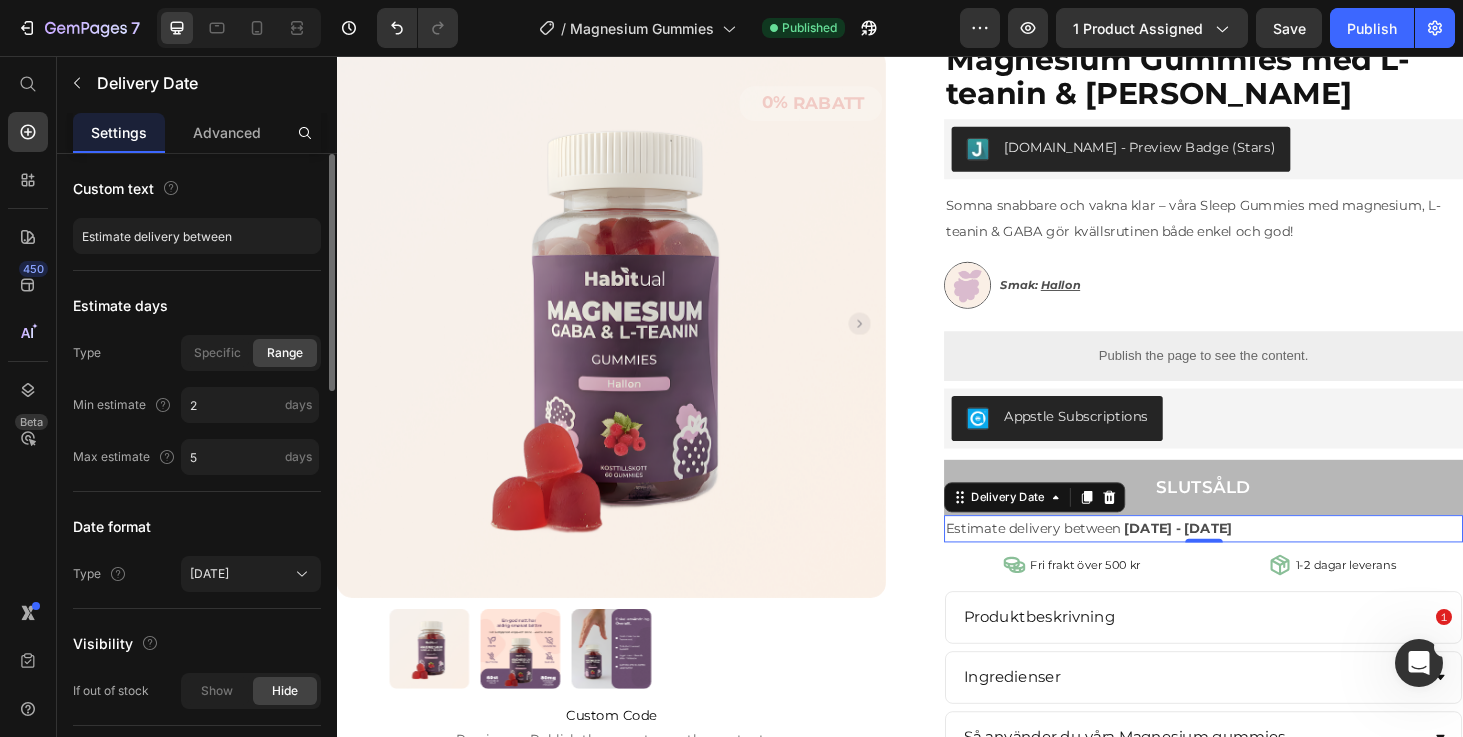 click on "Specific Range" 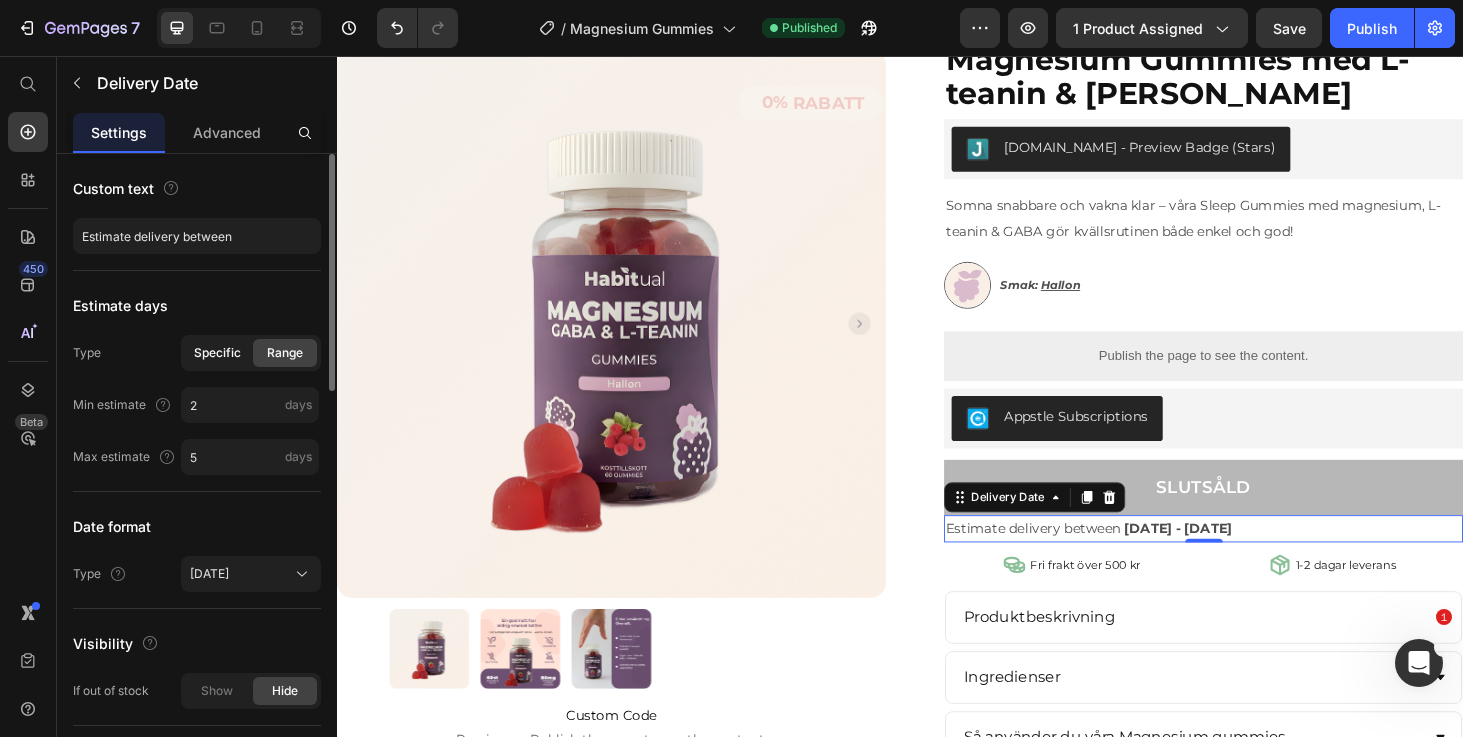 click on "Specific" 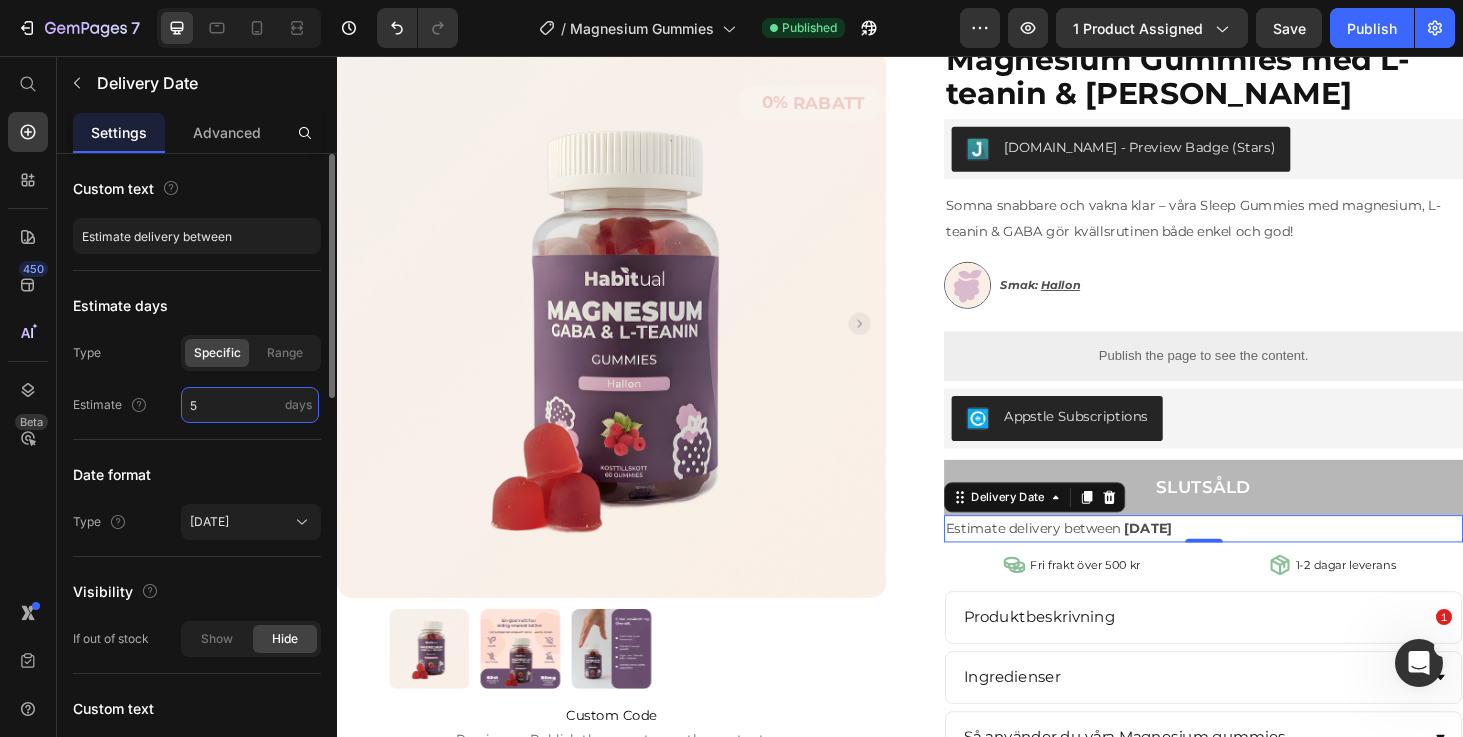 click on "5" at bounding box center (250, 405) 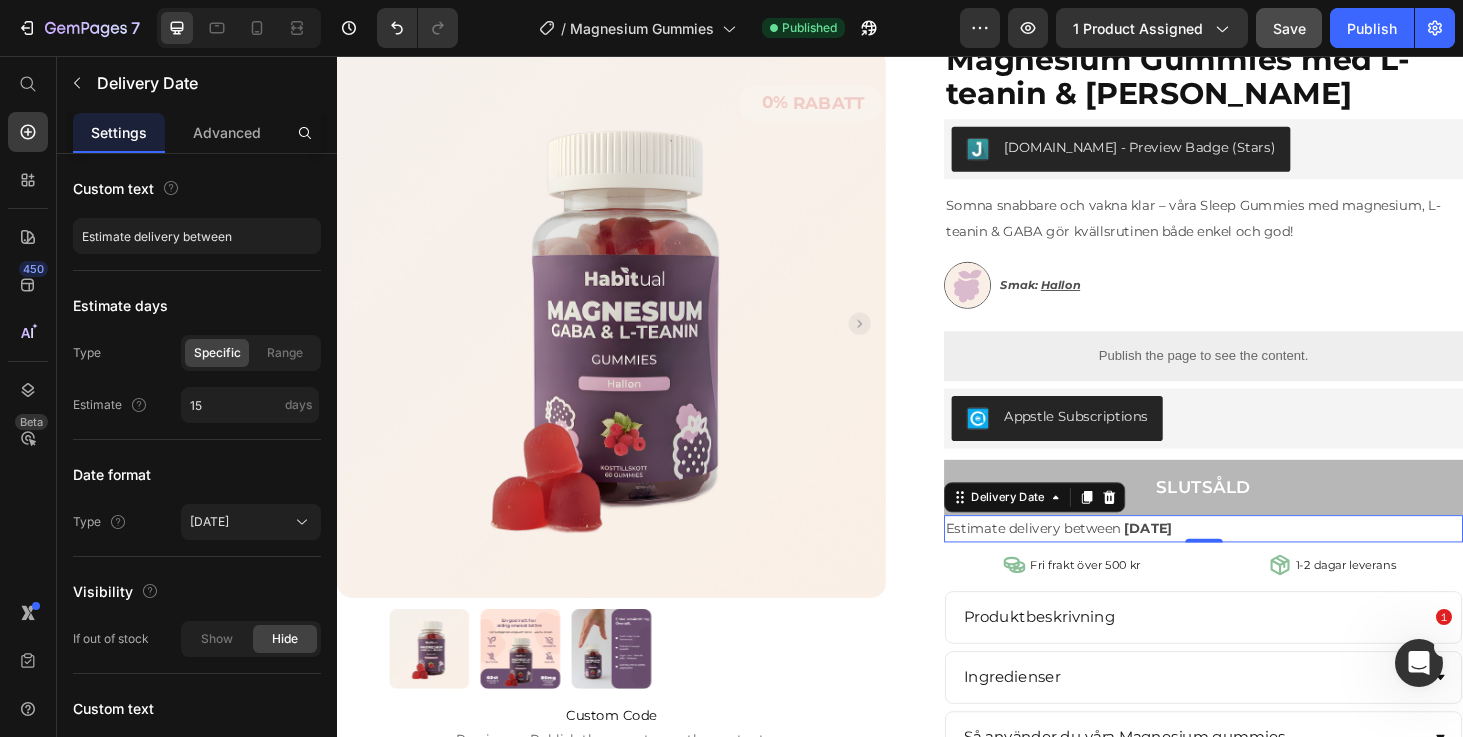 click on "Save" at bounding box center (1289, 28) 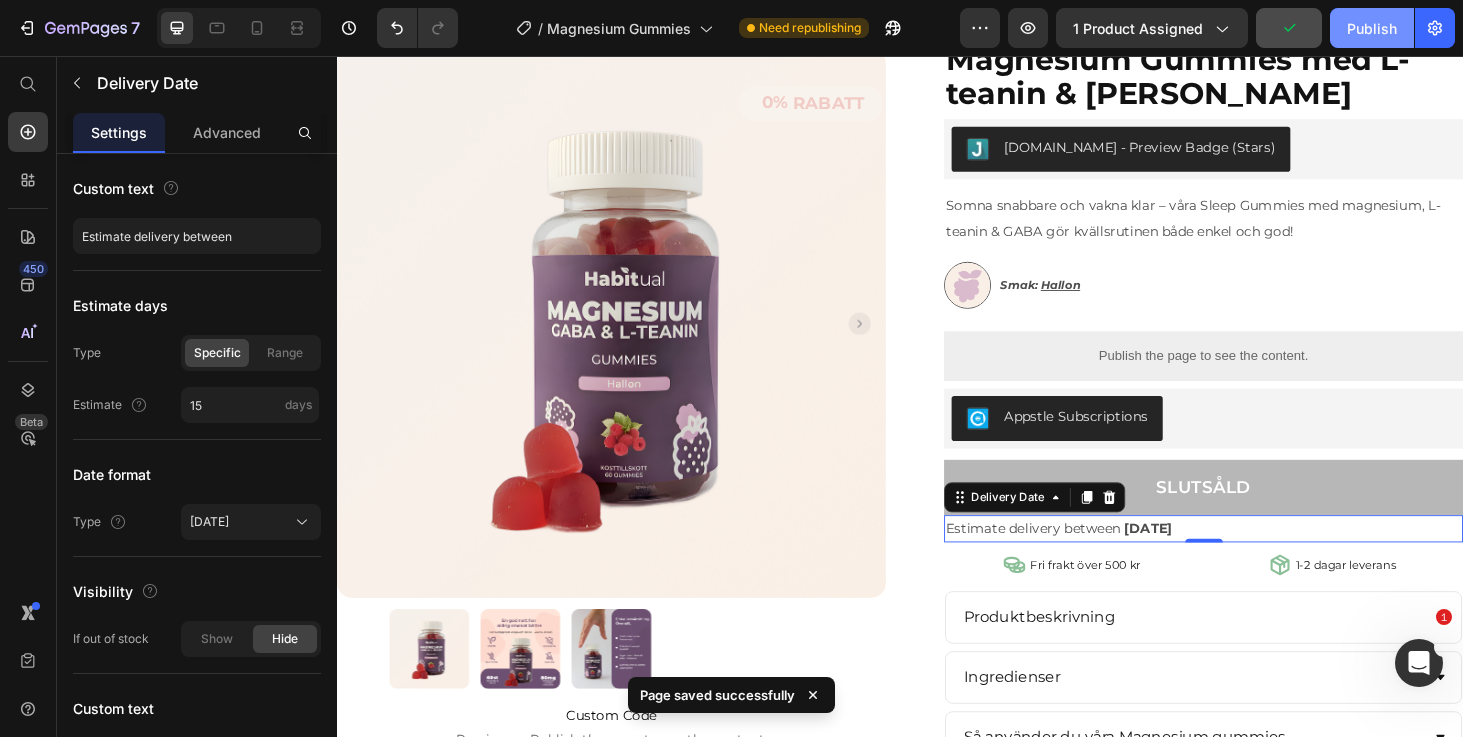 click on "Publish" at bounding box center [1372, 28] 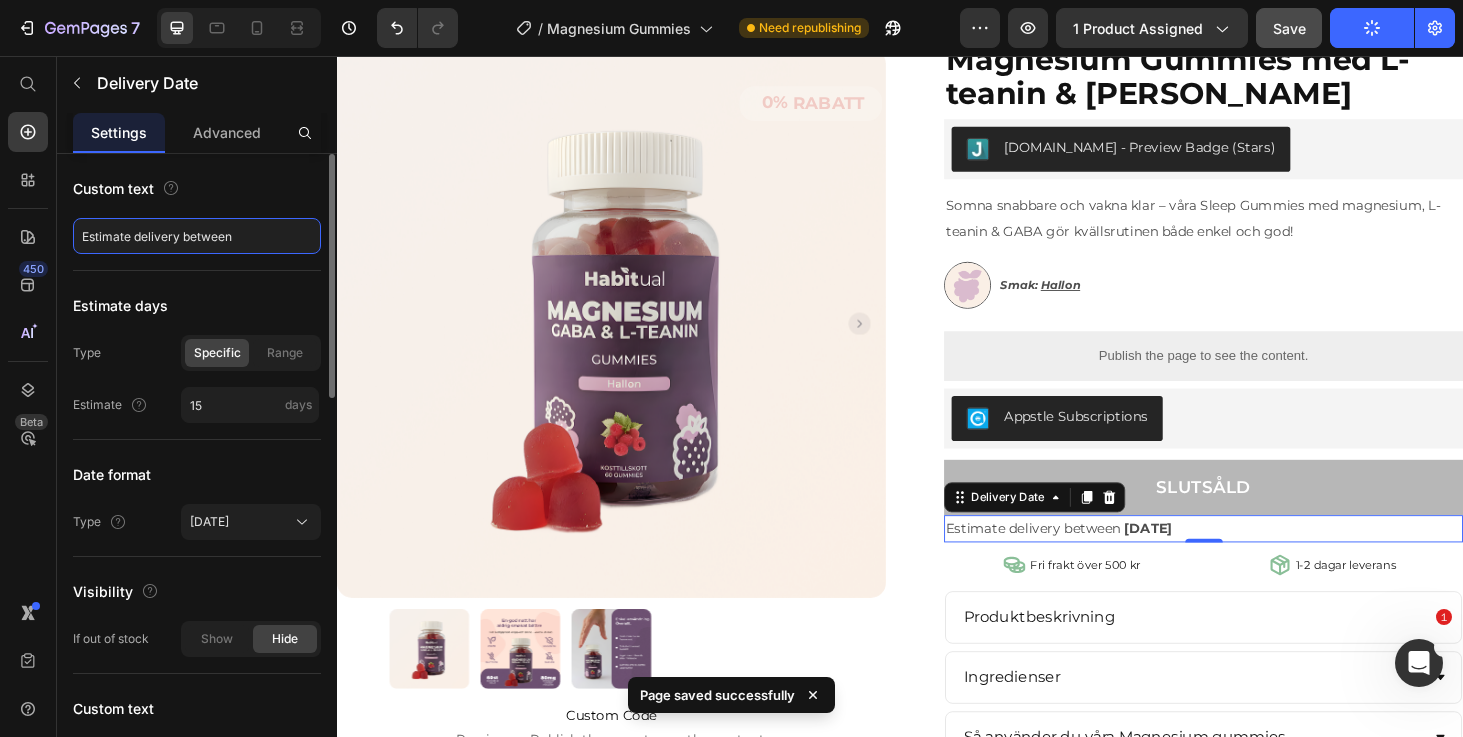 click on "Estimate delivery between" 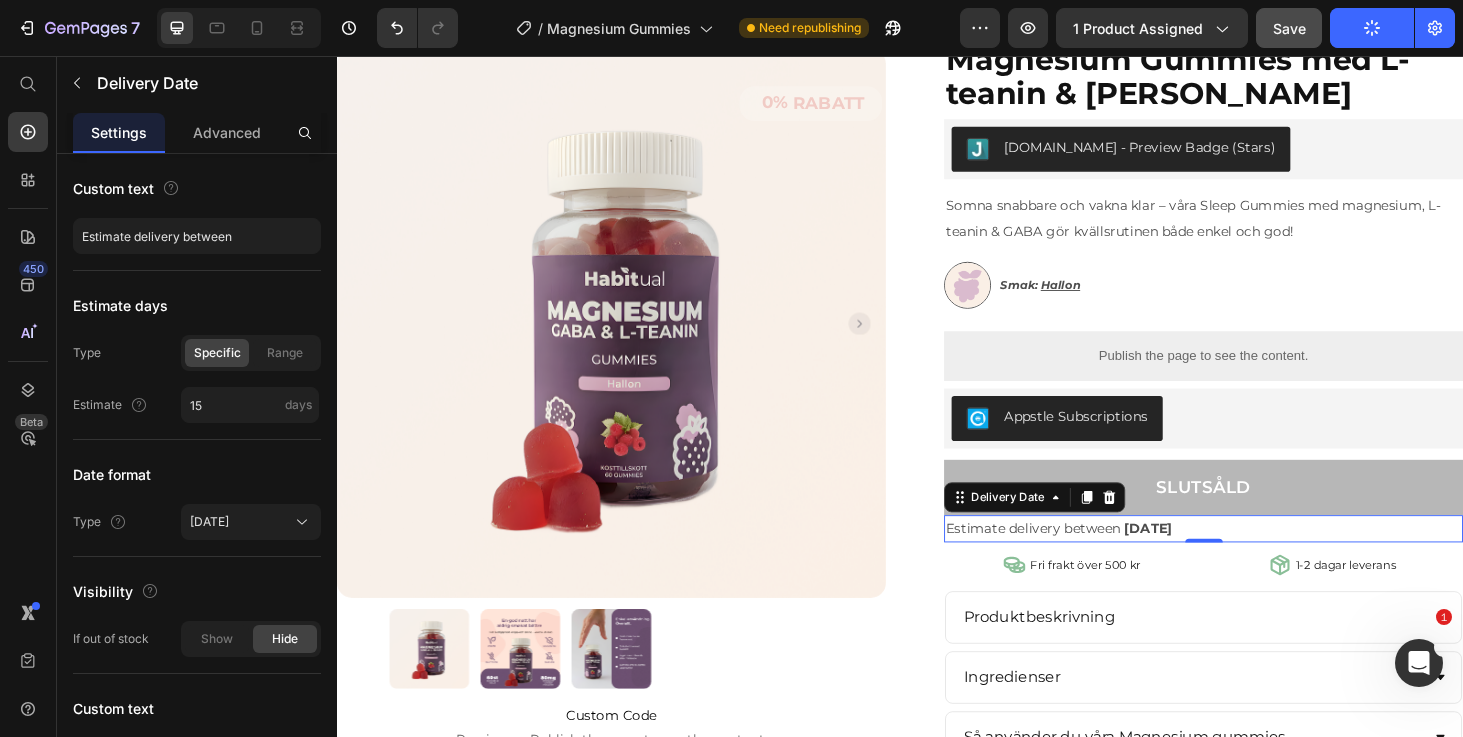 click on "Estimate delivery between" at bounding box center (1079, 559) 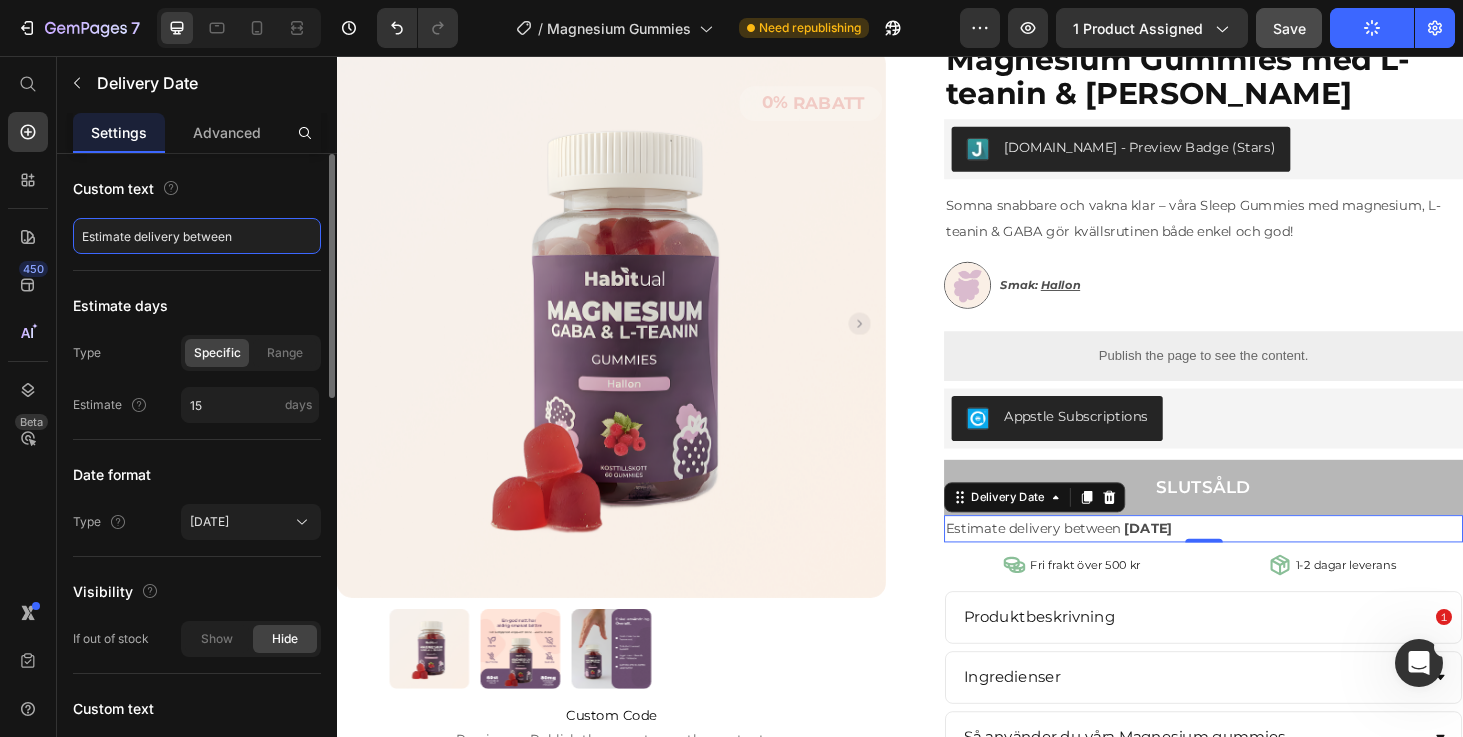 click on "Estimate delivery between" 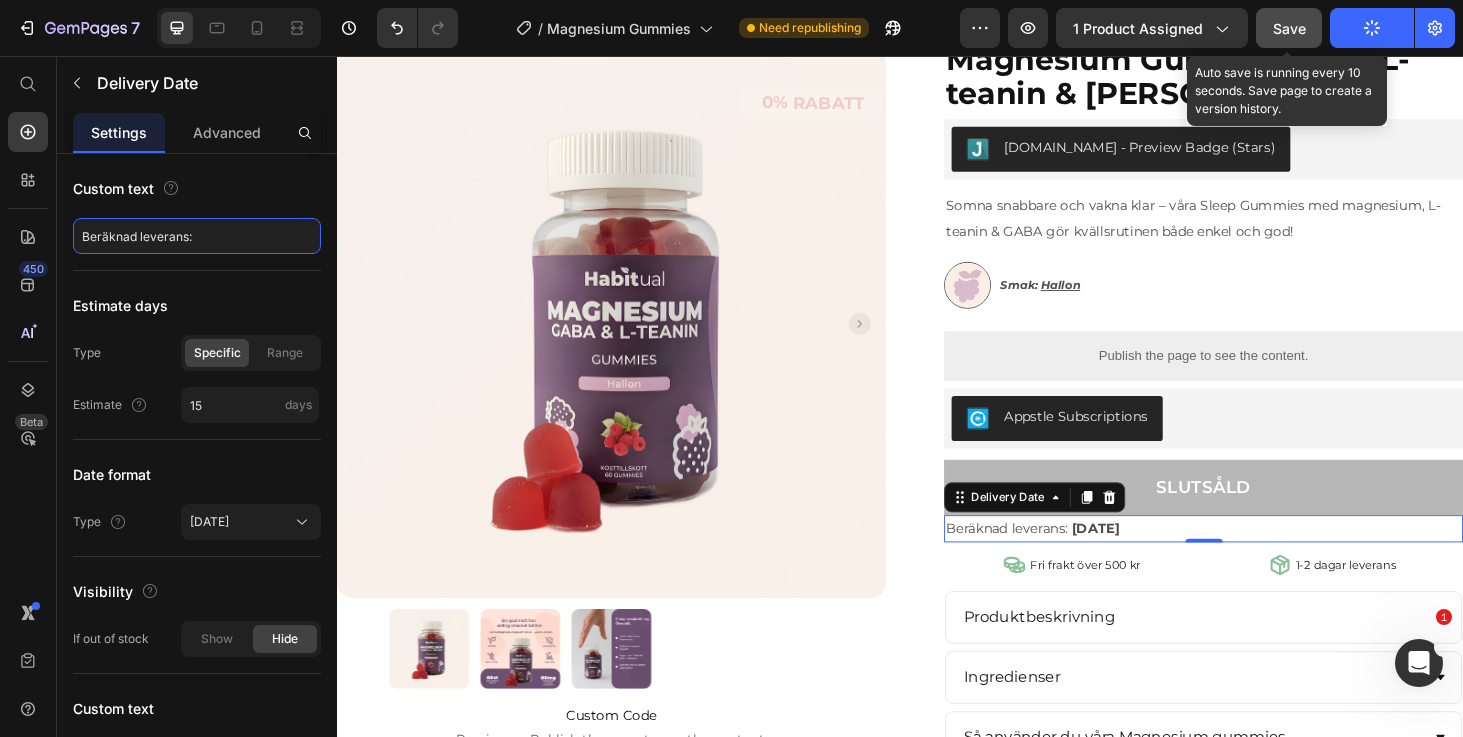 type on "Beräknad leverans:" 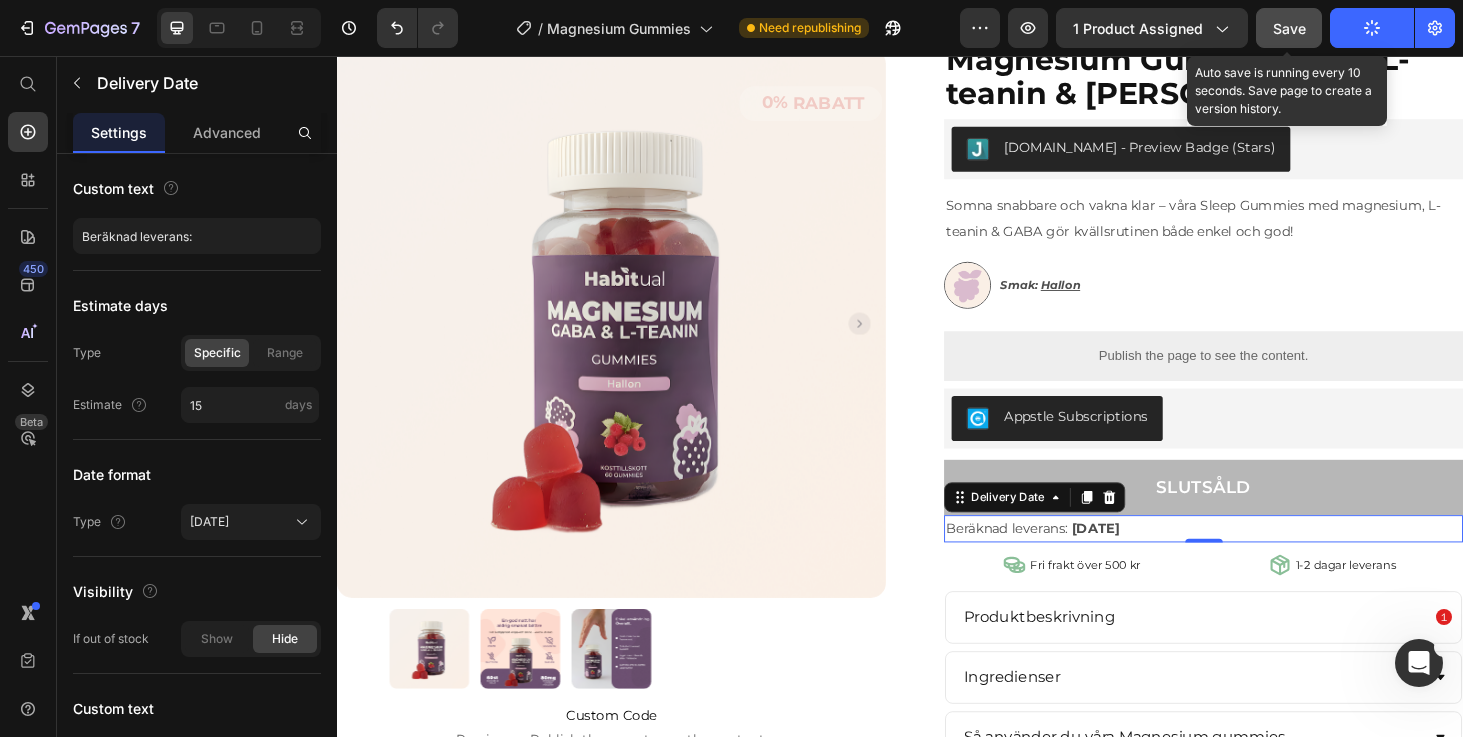 click on "Save" at bounding box center [1289, 28] 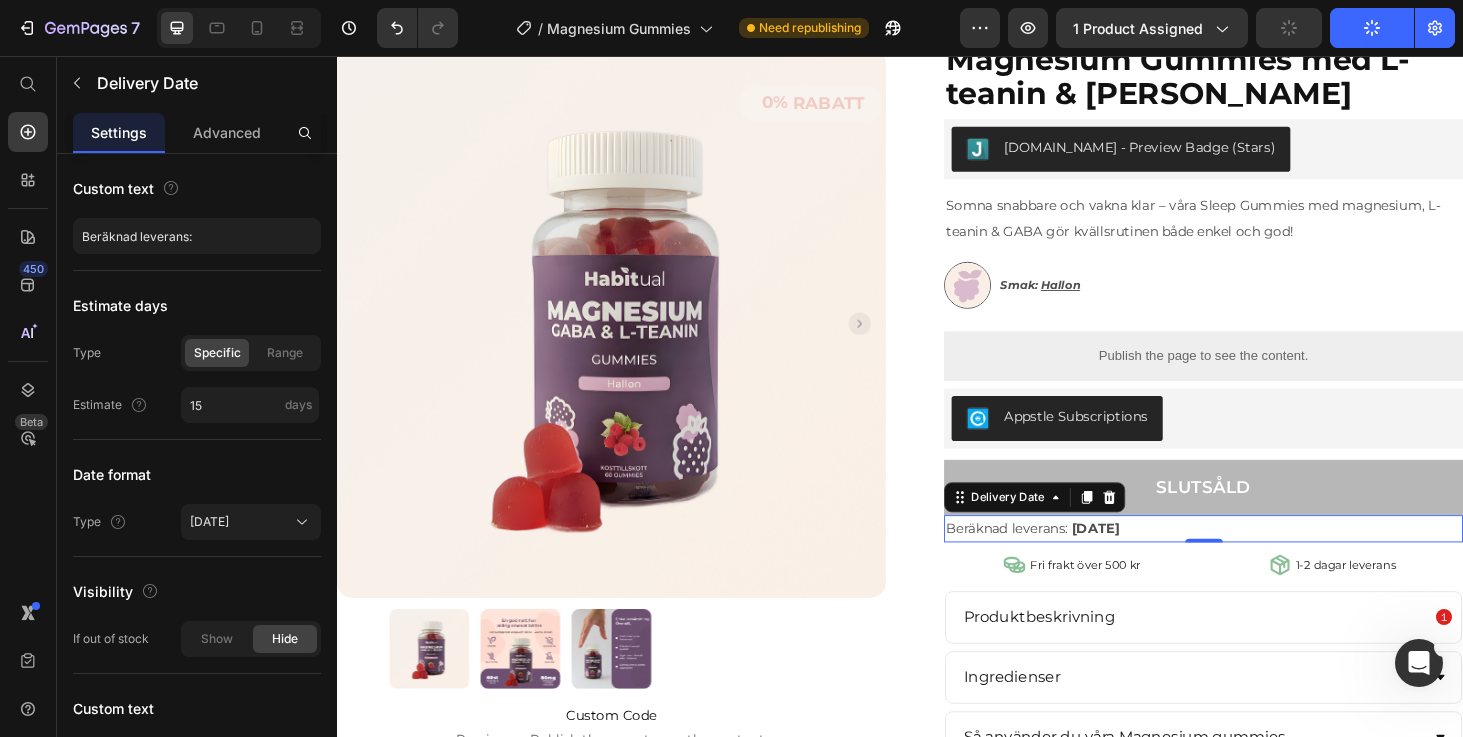 click on "Beräknad leverans:" at bounding box center (1051, 559) 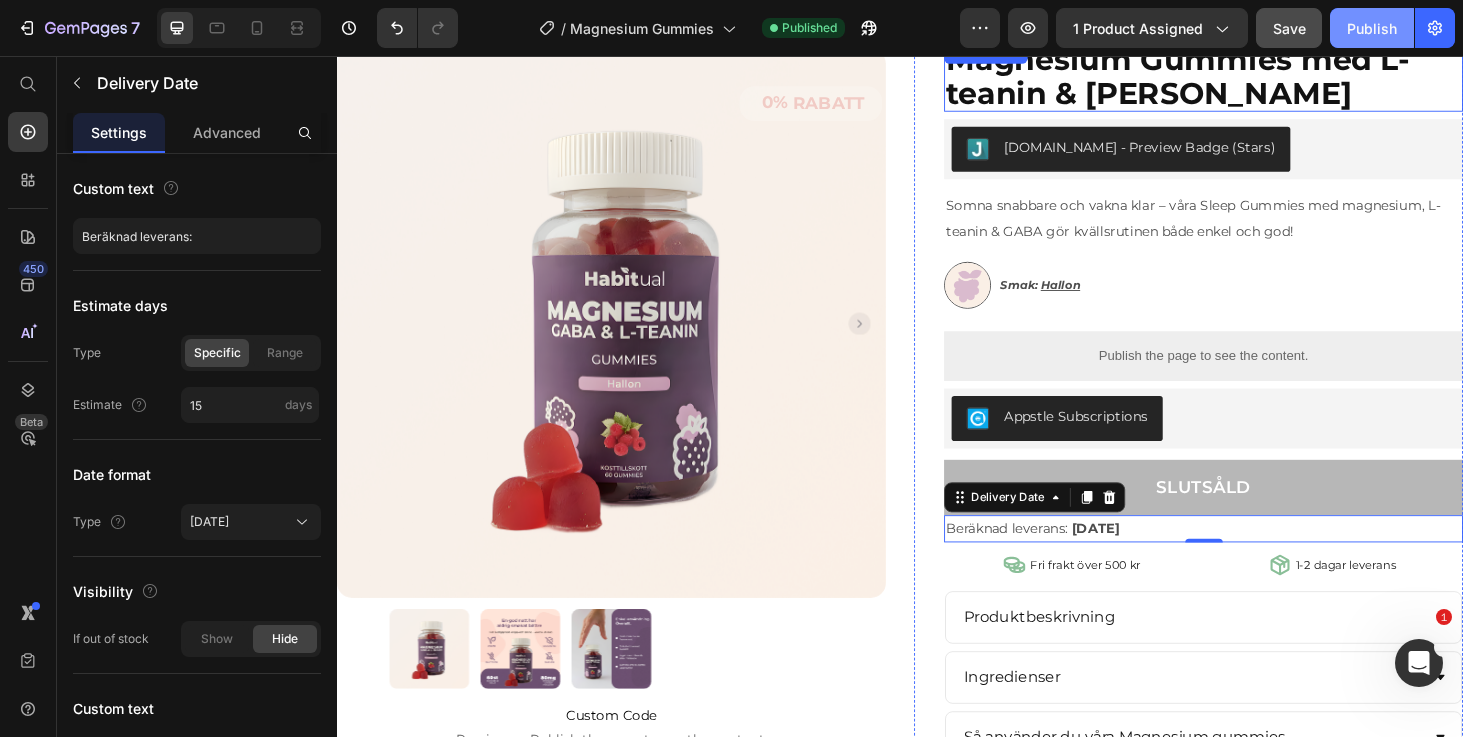 click on "Publish" at bounding box center (1372, 28) 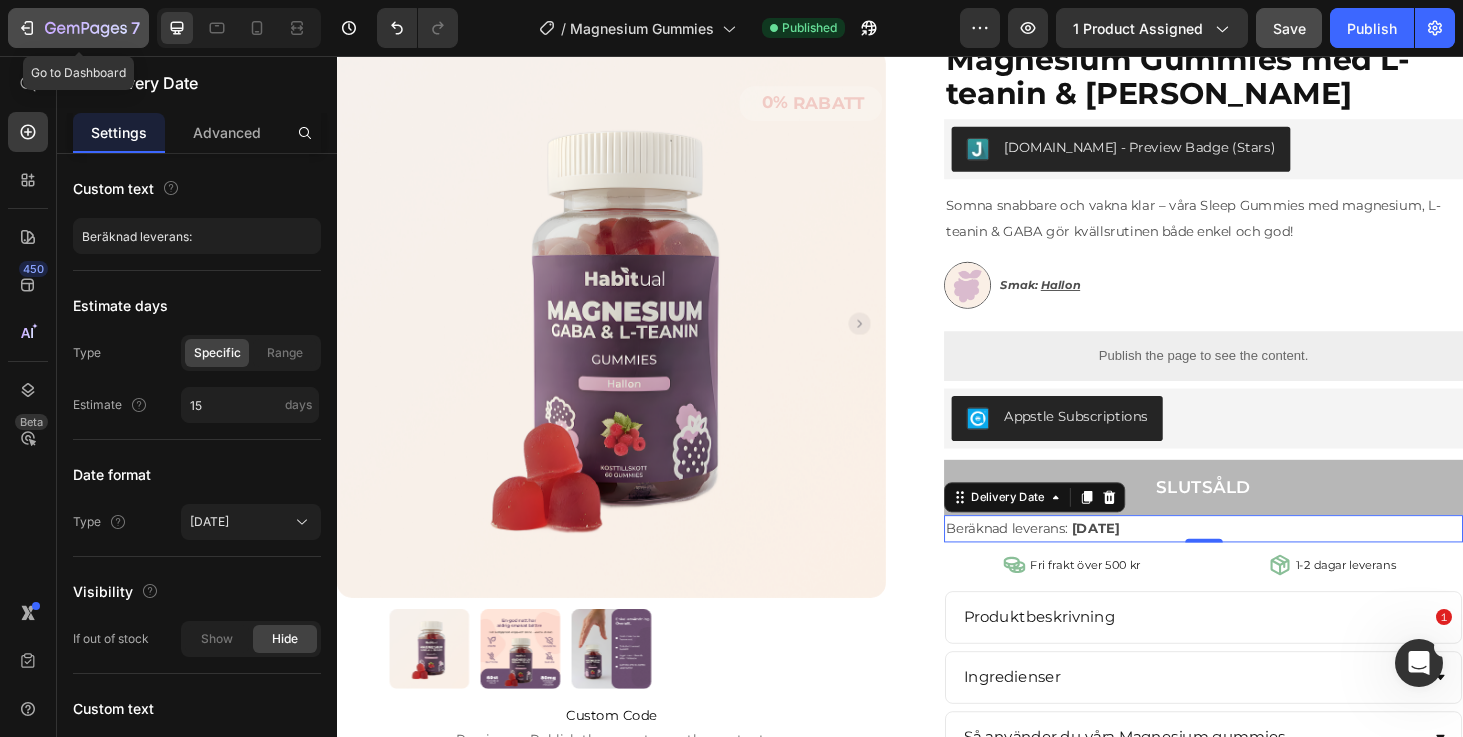 click 